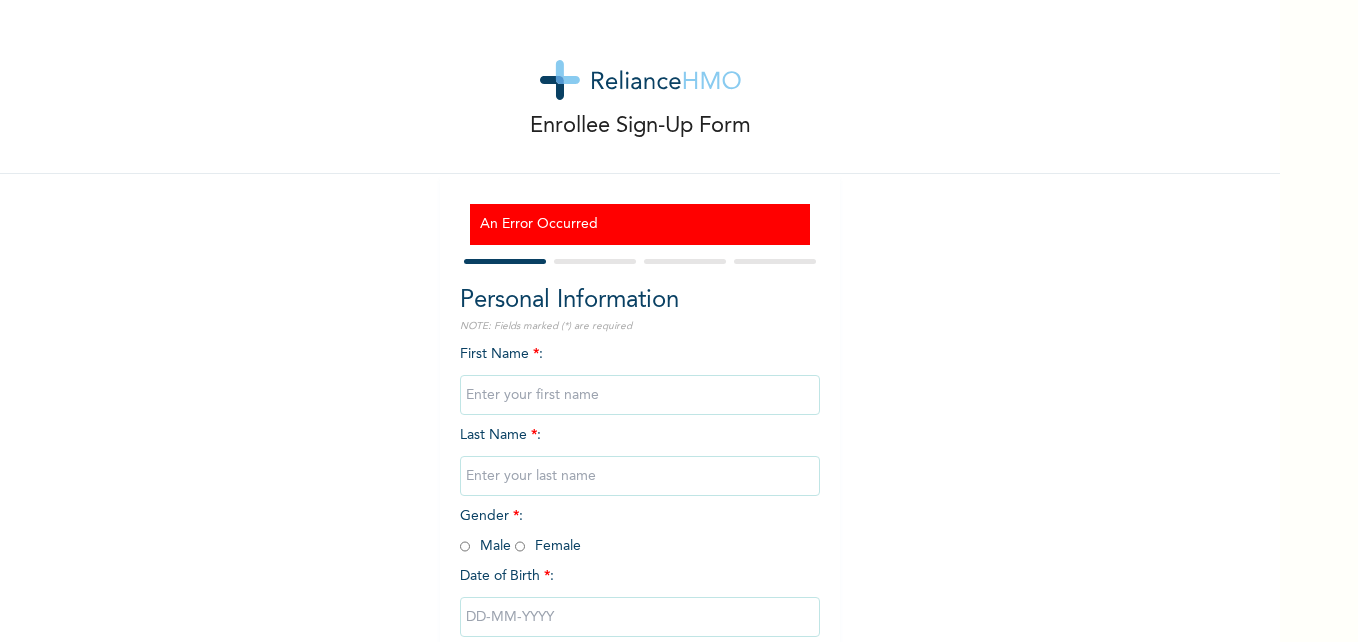 scroll, scrollTop: 0, scrollLeft: 0, axis: both 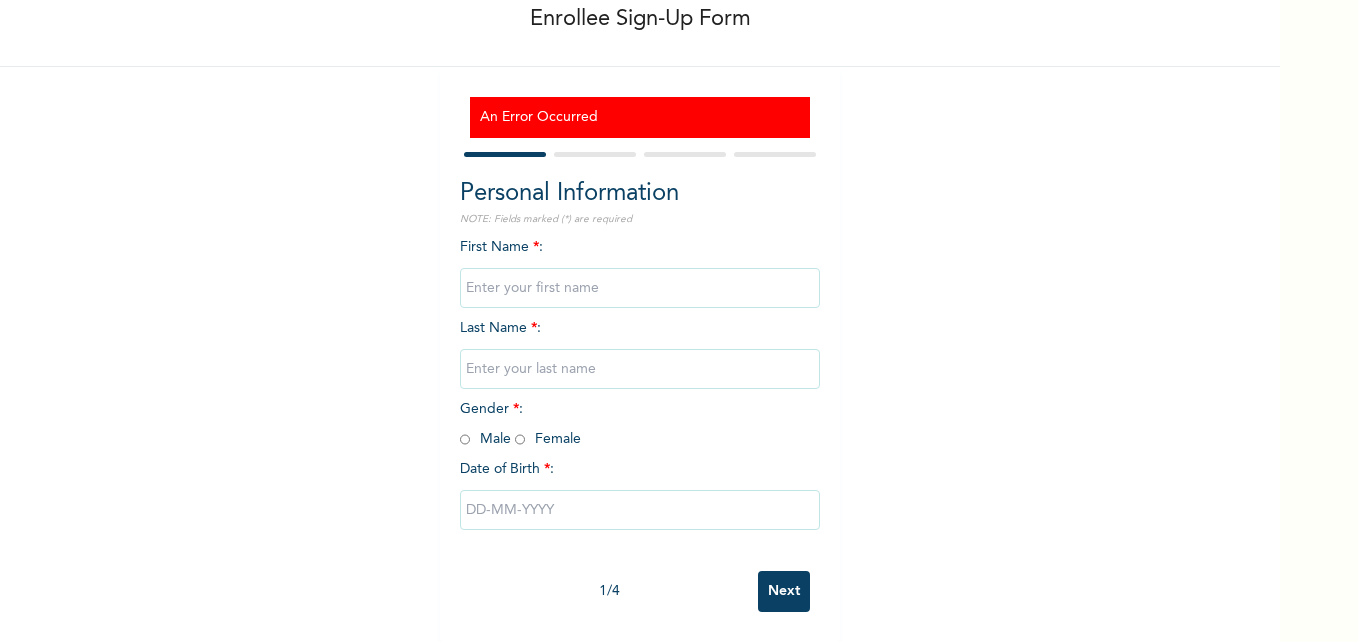 click at bounding box center [640, 288] 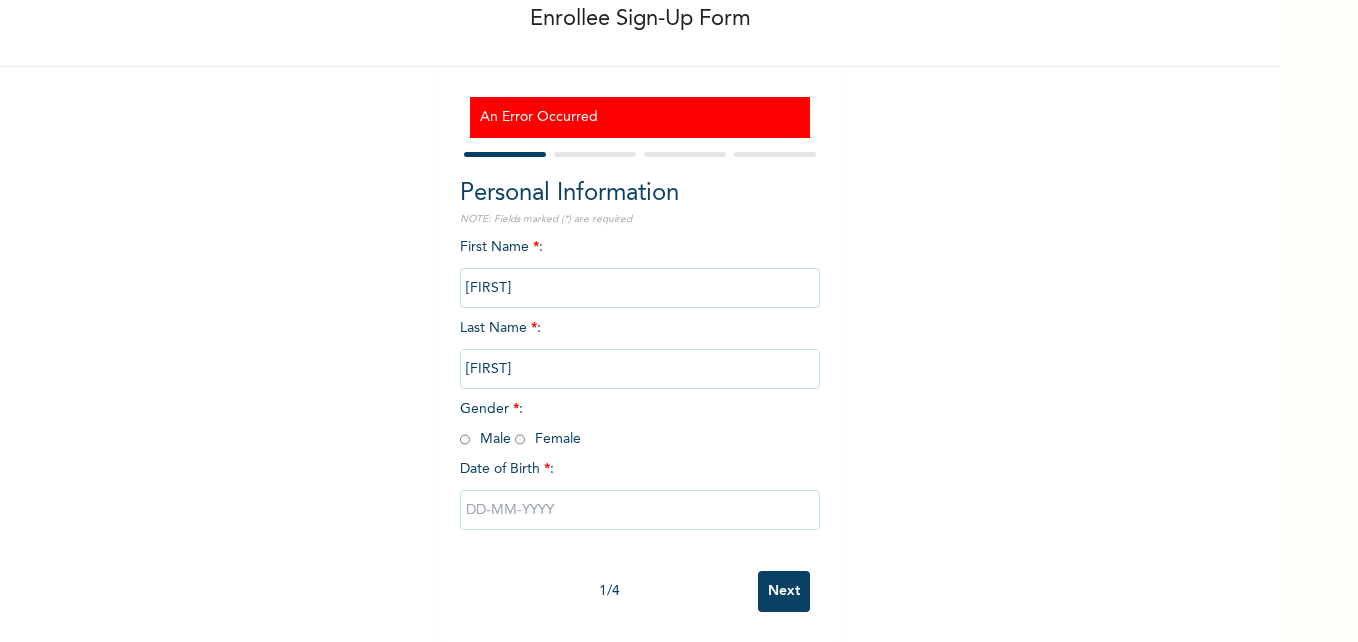 click on "[FIRST]" at bounding box center (640, 369) 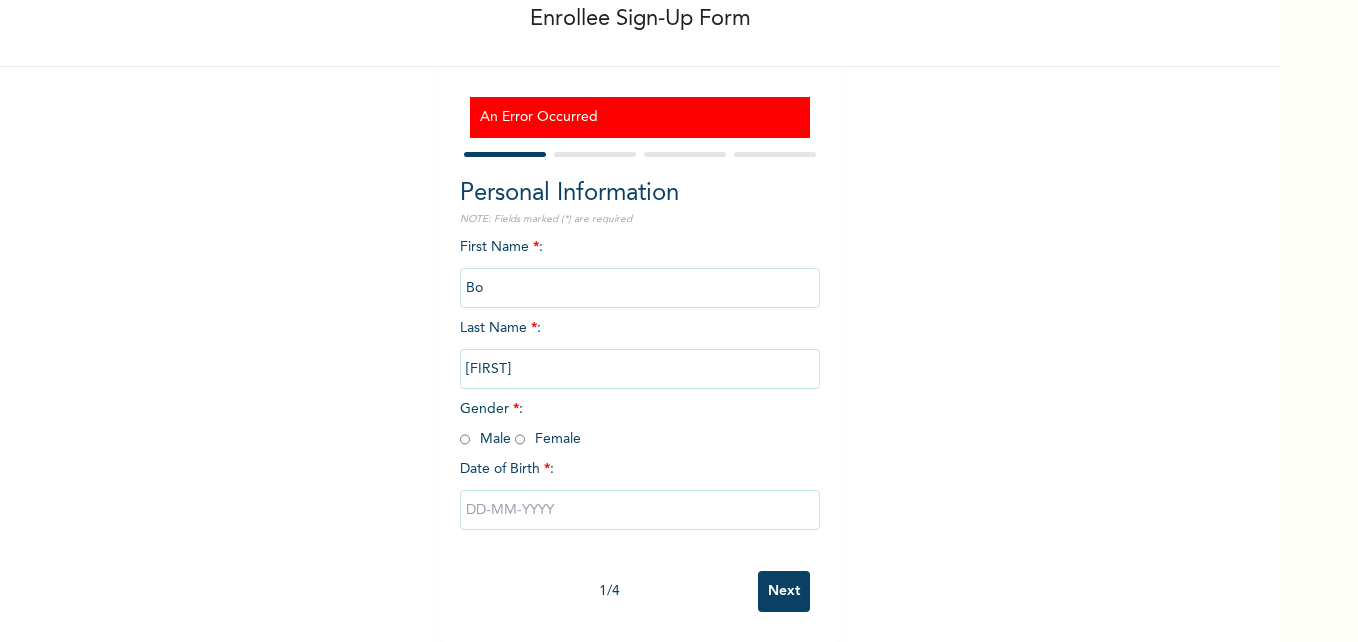 type on "B" 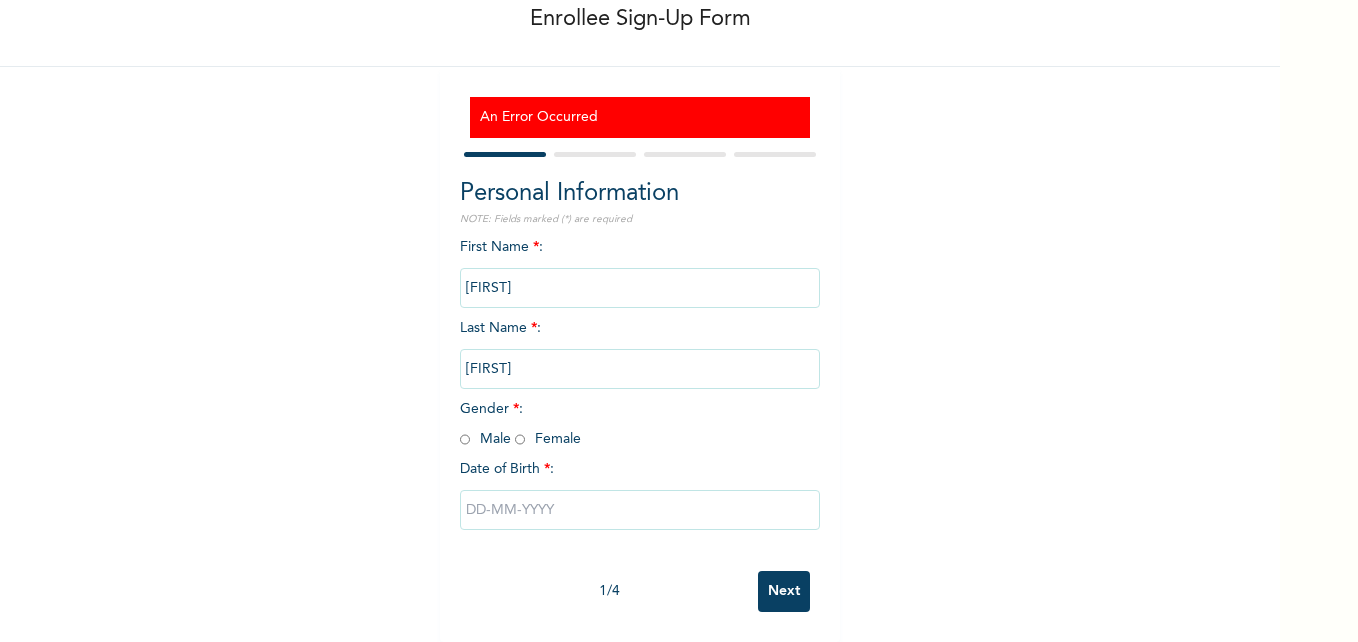 type on "[FIRST]" 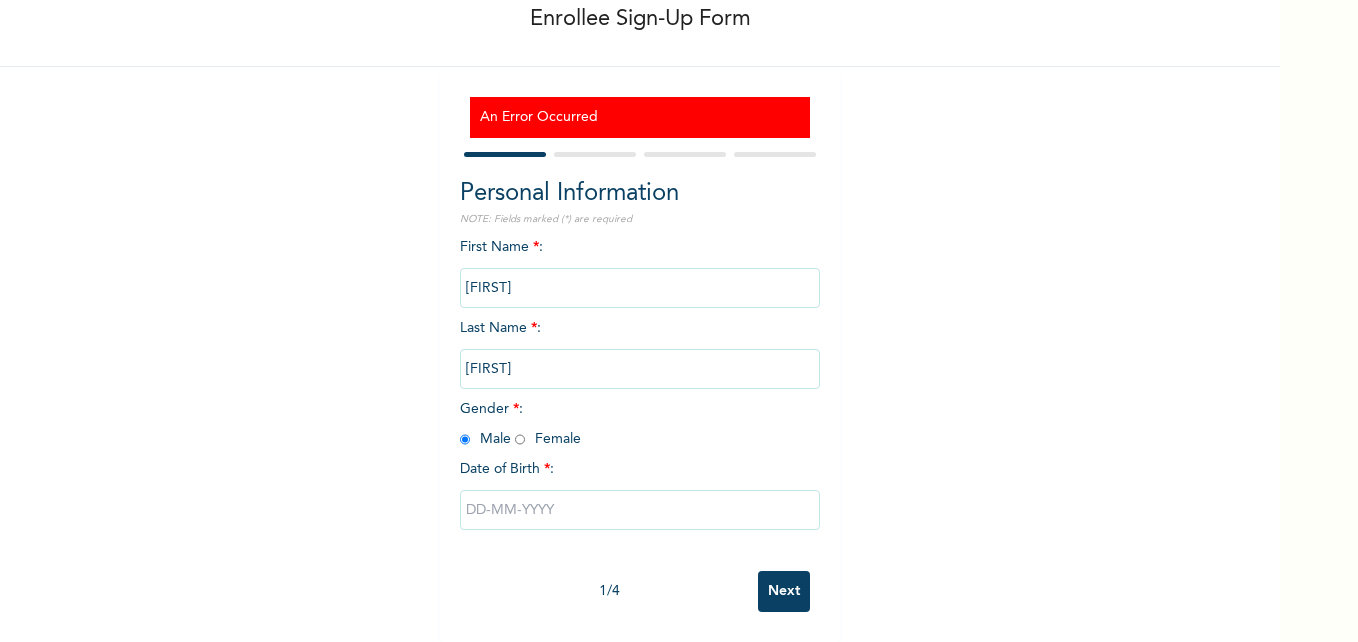 radio on "true" 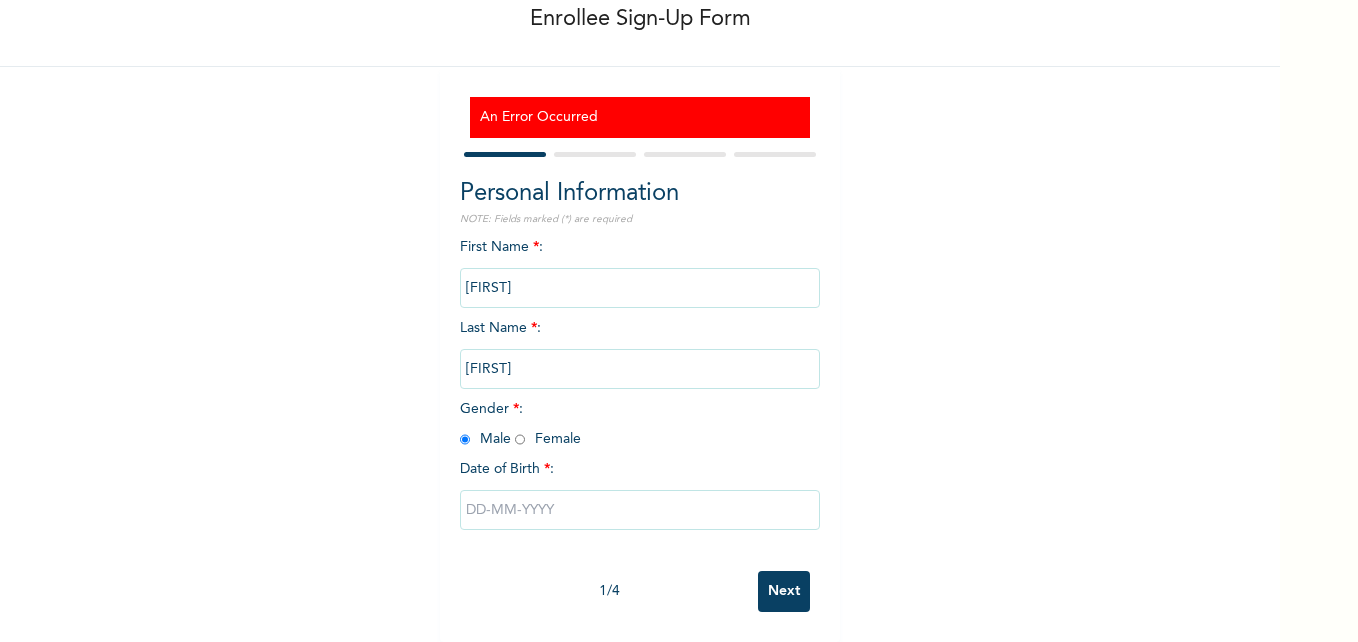 click at bounding box center (640, 510) 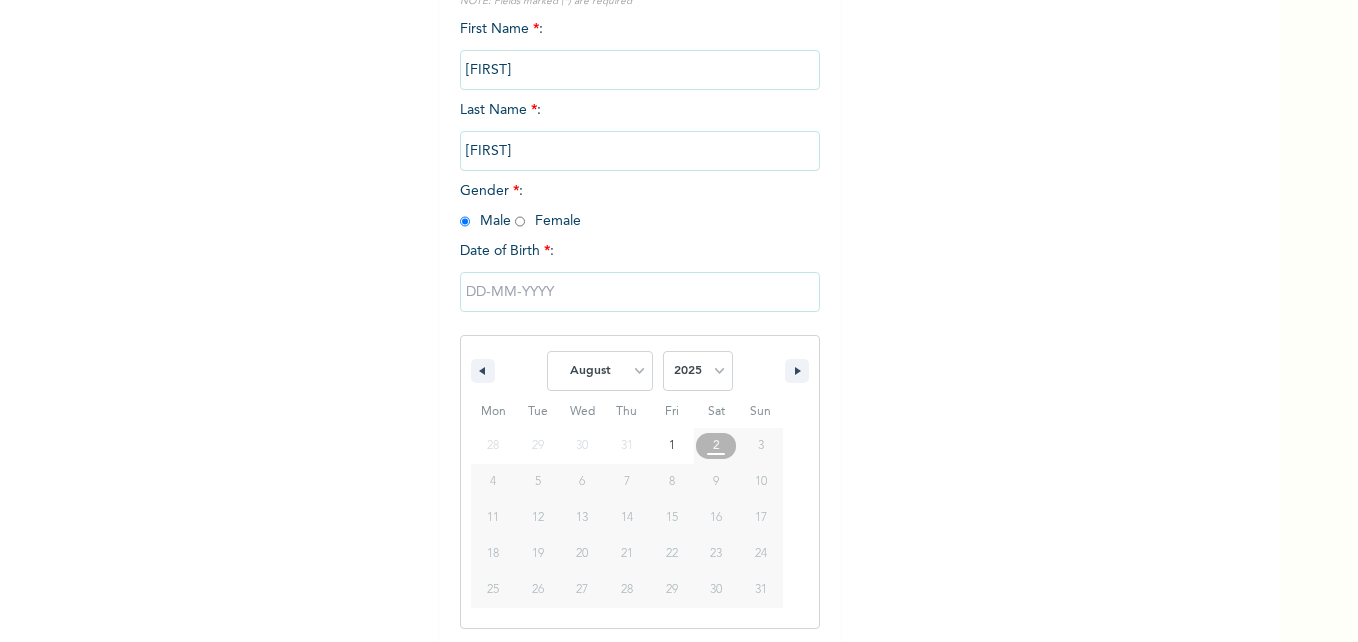 scroll, scrollTop: 328, scrollLeft: 0, axis: vertical 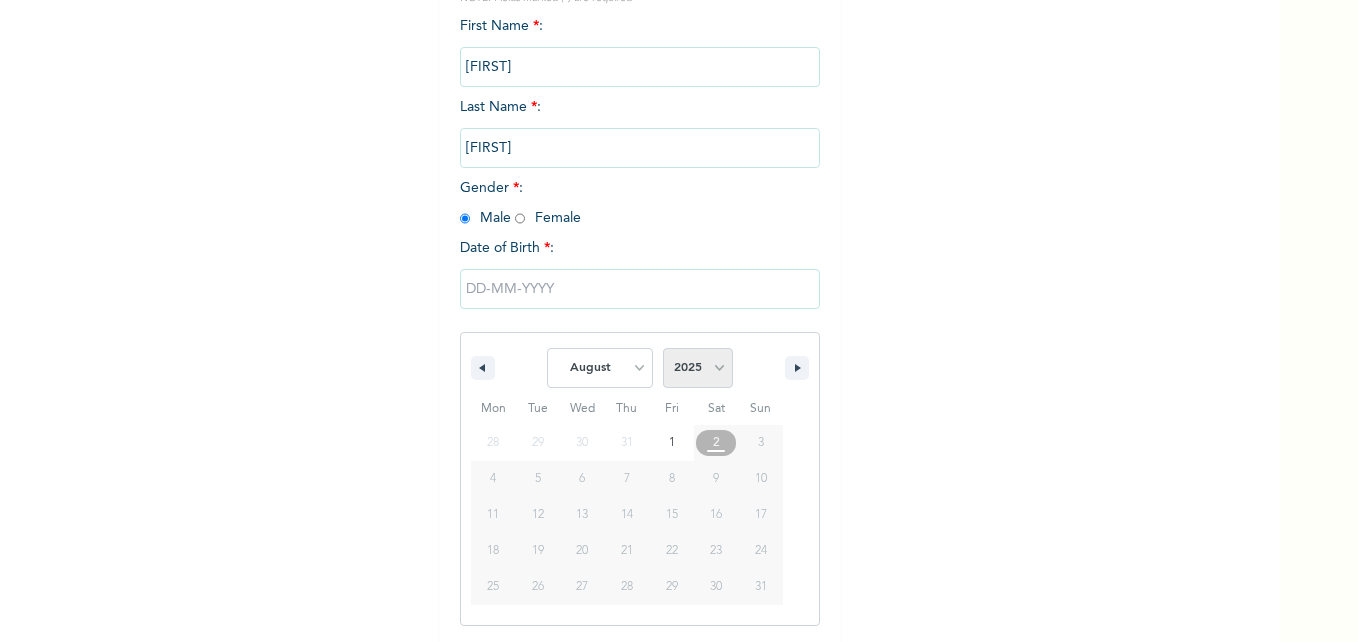 click on "2025 2024 2023 2022 2021 2020 2019 2018 2017 2016 2015 2014 2013 2012 2011 2010 2009 2008 2007 2006 2005 2004 2003 2002 2001 2000 1999 1998 1997 1996 1995 1994 1993 1992 1991 1990 1989 1988 1987 1986 1985 1984 1983 1982 1981 1980 1979 1978 1977 1976 1975 1974 1973 1972 1971 1970 1969 1968 1967 1966 1965 1964 1963 1962 1961 1960 1959 1958 1957 1956 1955 1954 1953 1952 1951 1950 1949 1948 1947 1946 1945 1944 1943 1942 1941 1940 1939 1938 1937 1936 1935 1934 1933 1932 1931 1930 1929 1928 1927 1926 1925 1924 1923 1922 1921 1920 1919 1918 1917 1916 1915 1914 1913 1912 1911 1910 1909 1908 1907 1906 1905" at bounding box center (698, 368) 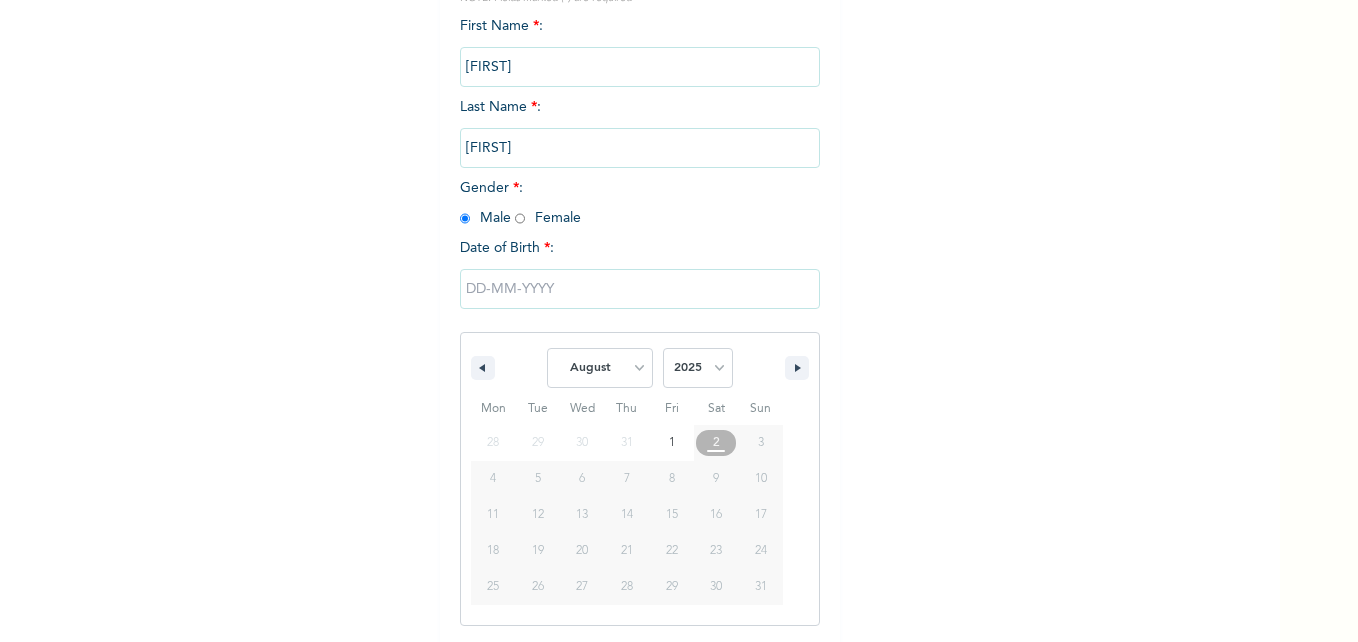 select on "1985" 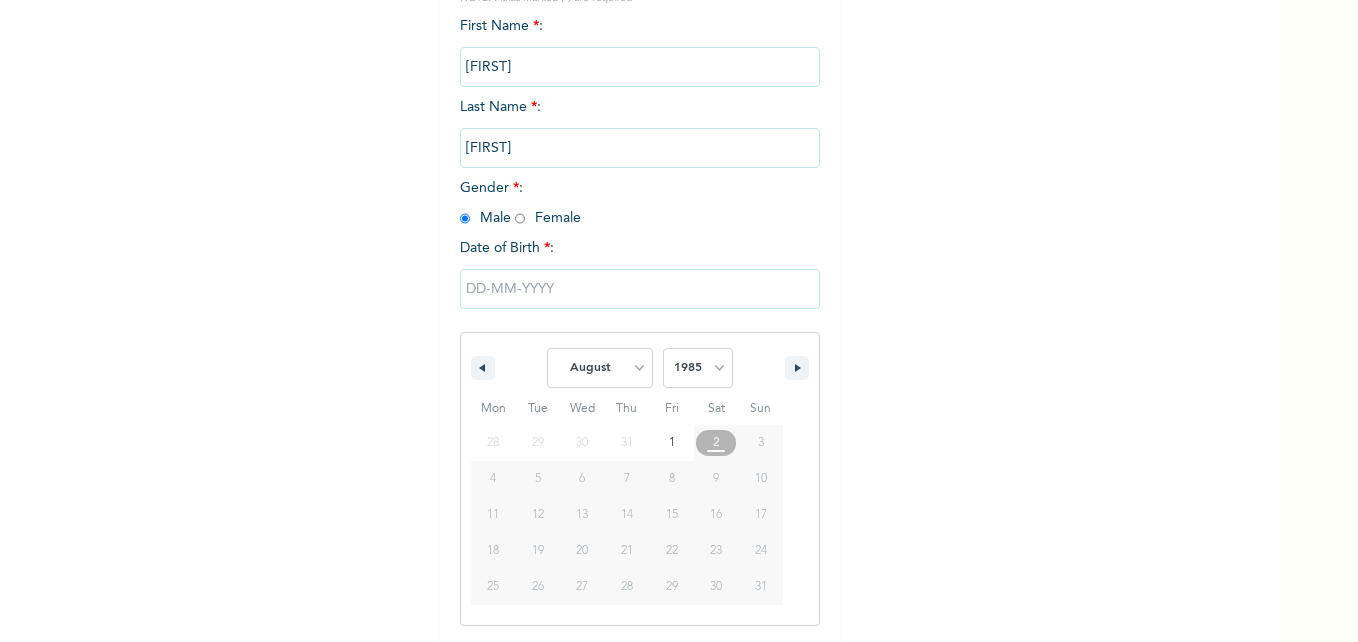 click on "2025 2024 2023 2022 2021 2020 2019 2018 2017 2016 2015 2014 2013 2012 2011 2010 2009 2008 2007 2006 2005 2004 2003 2002 2001 2000 1999 1998 1997 1996 1995 1994 1993 1992 1991 1990 1989 1988 1987 1986 1985 1984 1983 1982 1981 1980 1979 1978 1977 1976 1975 1974 1973 1972 1971 1970 1969 1968 1967 1966 1965 1964 1963 1962 1961 1960 1959 1958 1957 1956 1955 1954 1953 1952 1951 1950 1949 1948 1947 1946 1945 1944 1943 1942 1941 1940 1939 1938 1937 1936 1935 1934 1933 1932 1931 1930 1929 1928 1927 1926 1925 1924 1923 1922 1921 1920 1919 1918 1917 1916 1915 1914 1913 1912 1911 1910 1909 1908 1907 1906 1905" at bounding box center [698, 368] 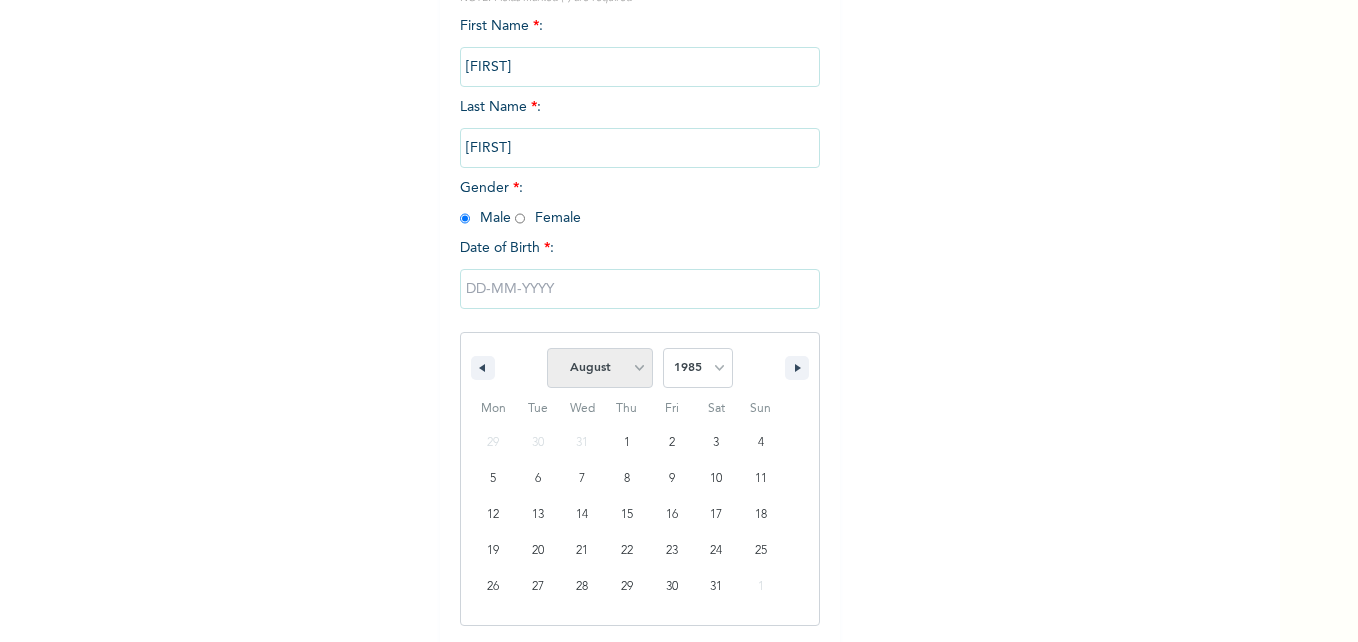 click on "January February March April May June July August September October November December" at bounding box center (600, 368) 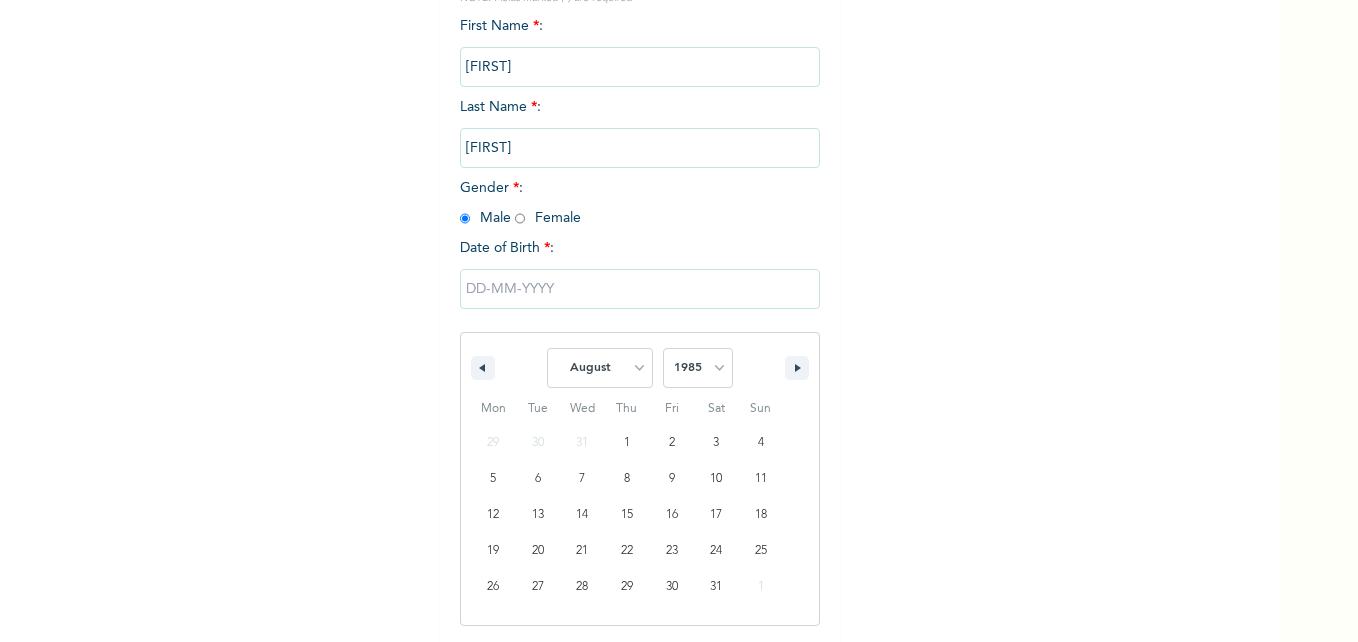 select on "3" 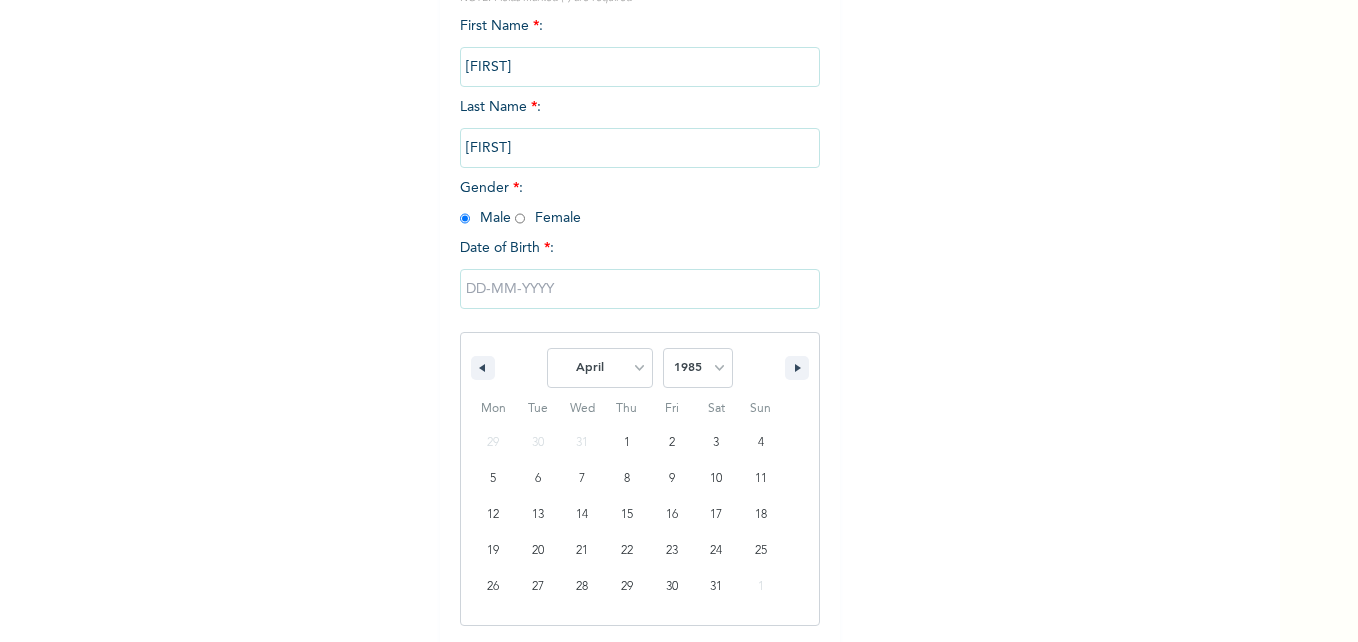 click on "January February March April May June July August September October November December" at bounding box center [600, 368] 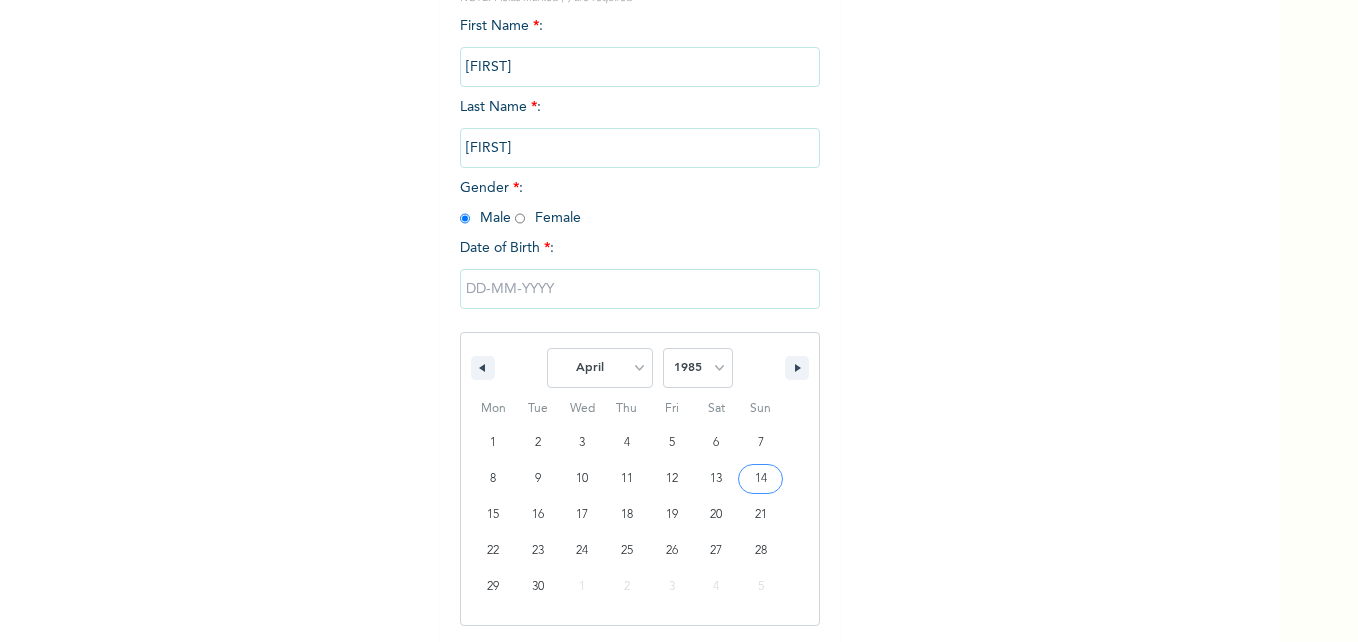 type on "[DATE]" 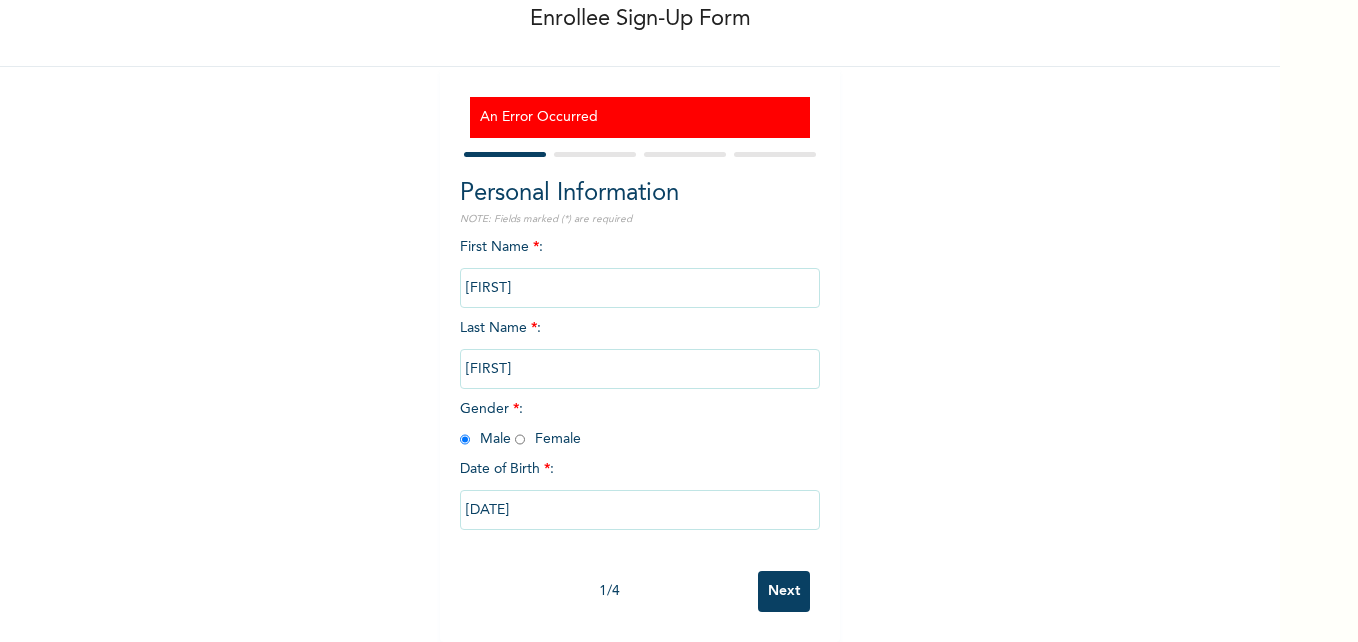 scroll, scrollTop: 122, scrollLeft: 0, axis: vertical 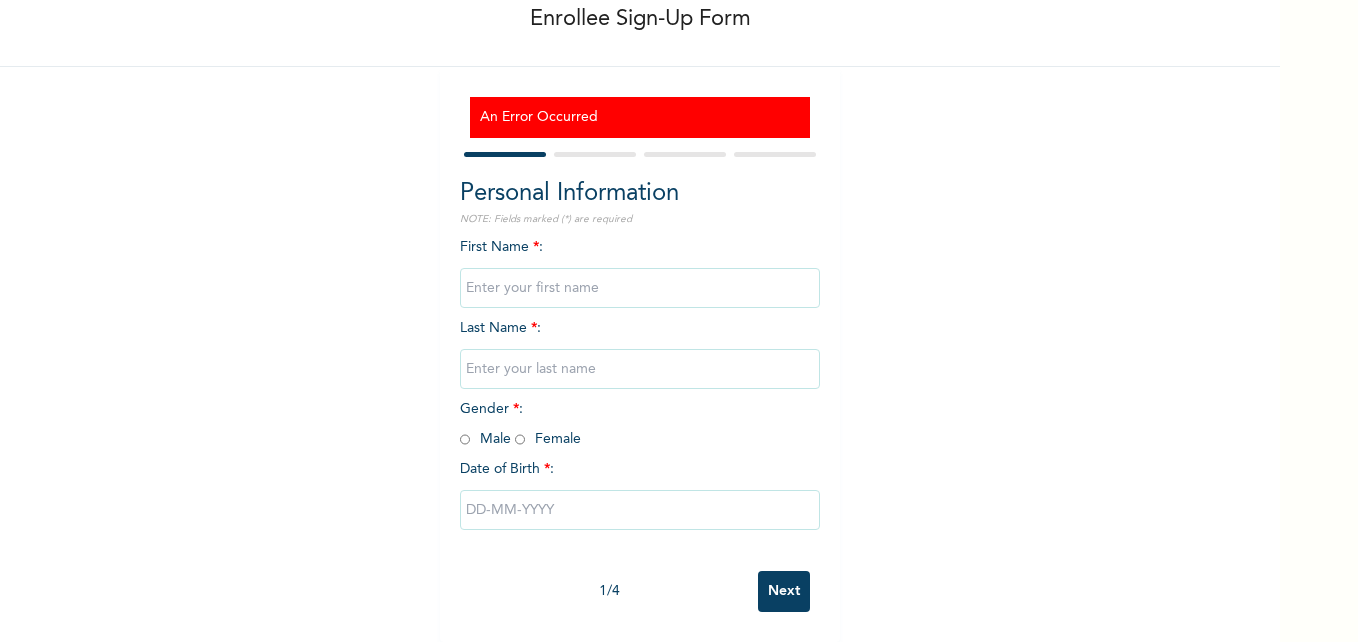 click at bounding box center [640, 288] 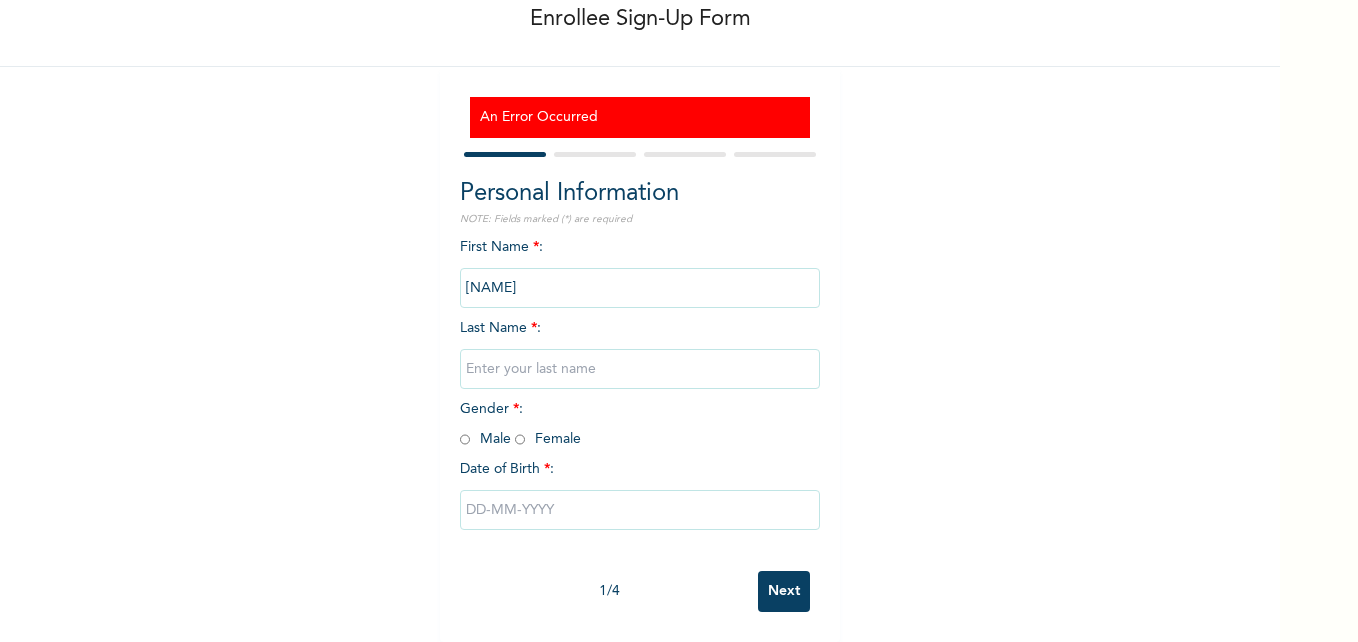type on "[NAME]" 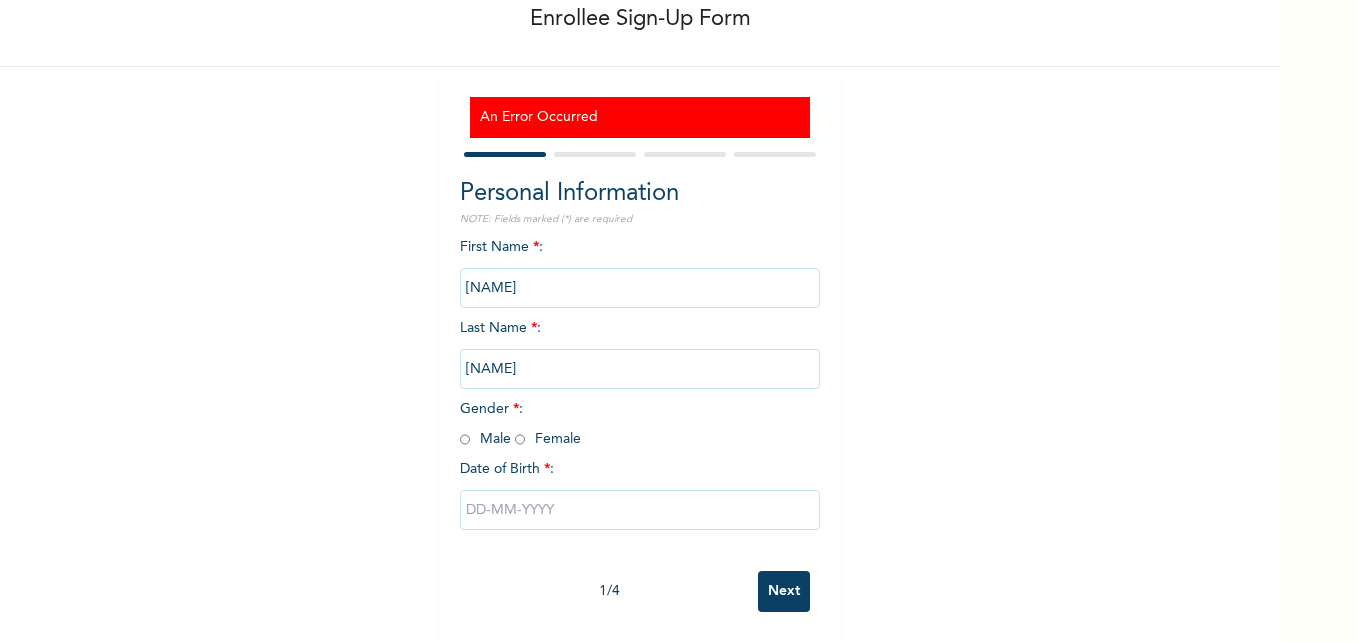 click at bounding box center [465, 439] 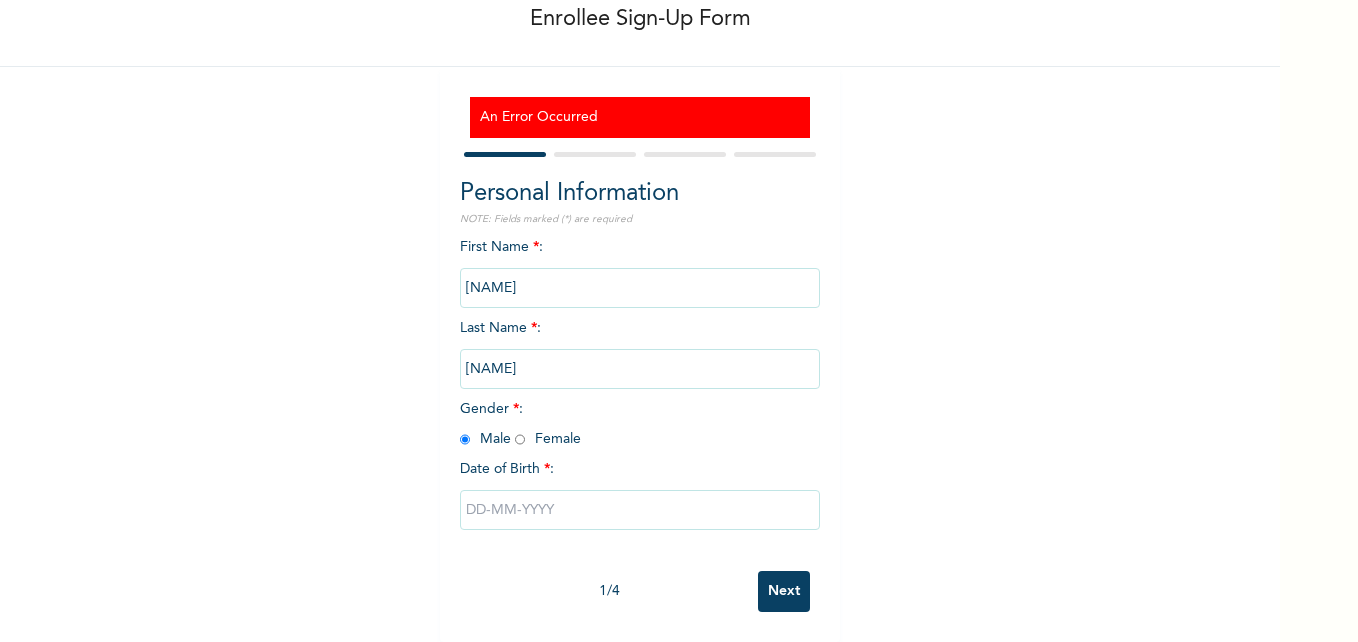 radio on "true" 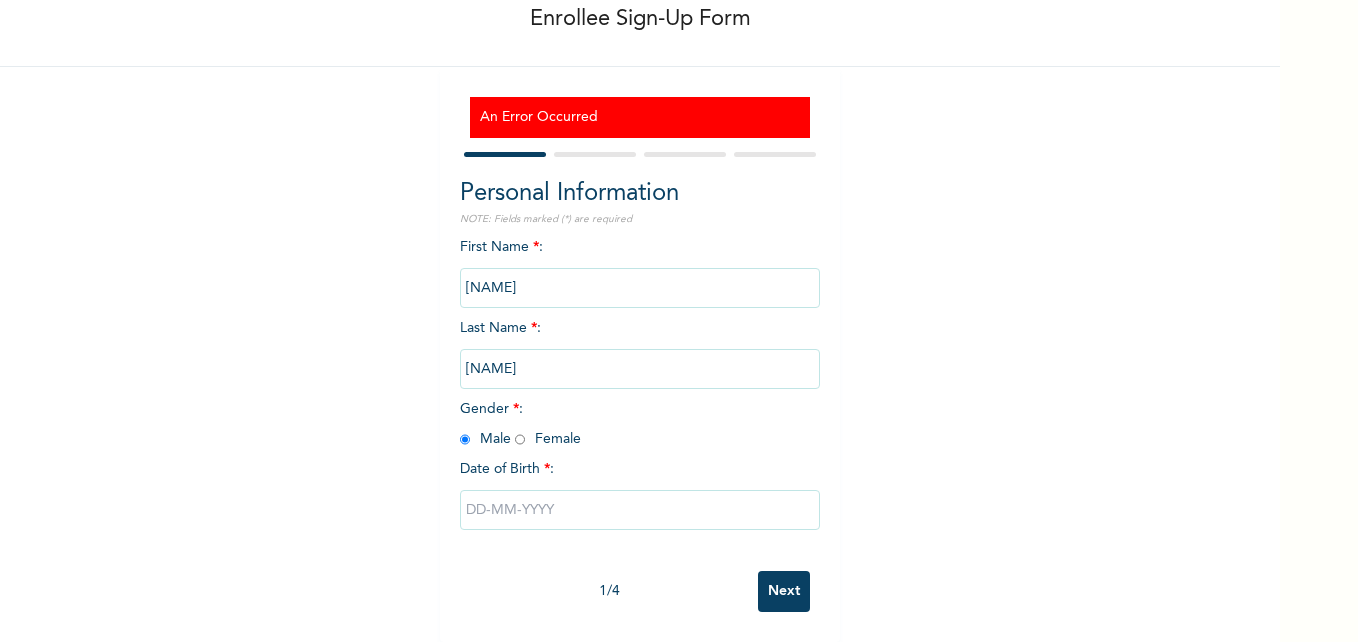 click at bounding box center [640, 510] 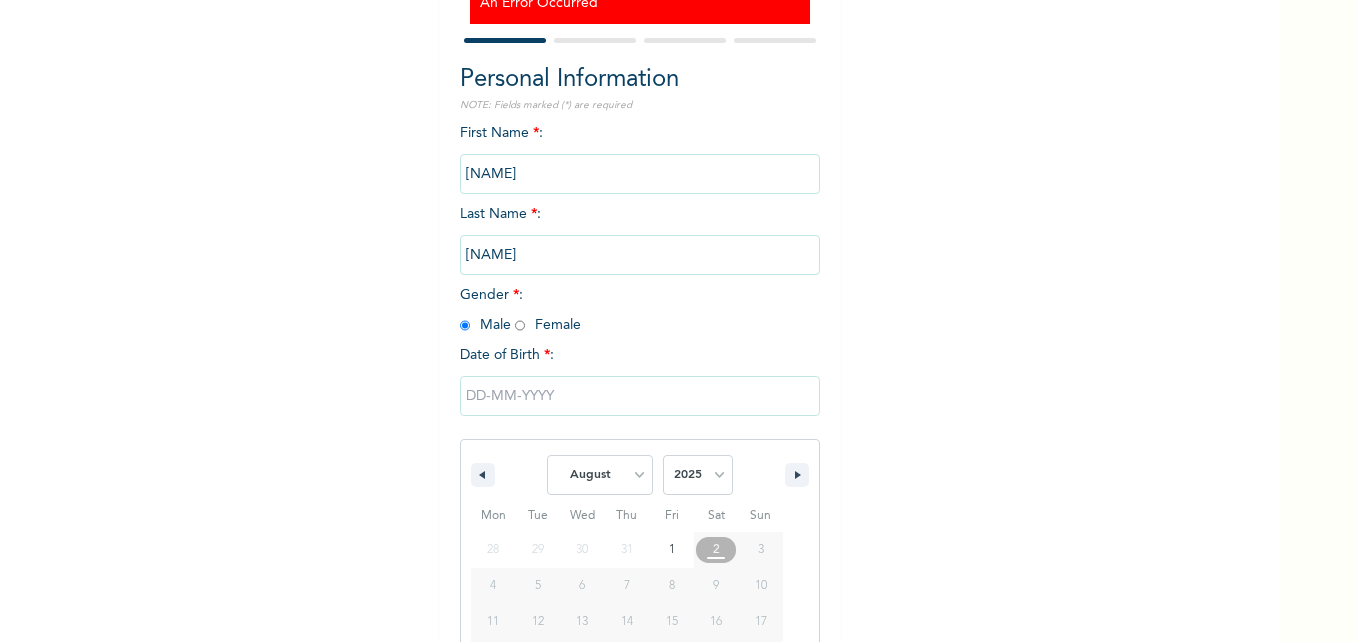 scroll, scrollTop: 328, scrollLeft: 0, axis: vertical 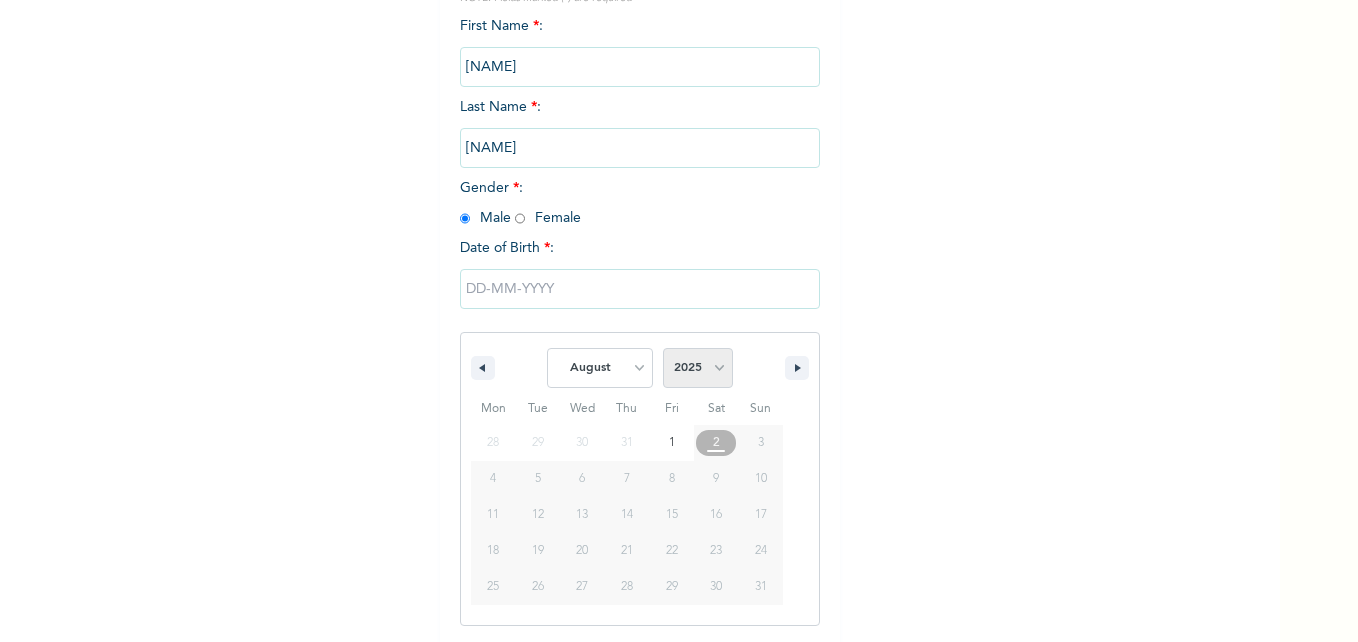 click on "2025 2024 2023 2022 2021 2020 2019 2018 2017 2016 2015 2014 2013 2012 2011 2010 2009 2008 2007 2006 2005 2004 2003 2002 2001 2000 1999 1998 1997 1996 1995 1994 1993 1992 1991 1990 1989 1988 1987 1986 1985 1984 1983 1982 1981 1980 1979 1978 1977 1976 1975 1974 1973 1972 1971 1970 1969 1968 1967 1966 1965 1964 1963 1962 1961 1960 1959 1958 1957 1956 1955 1954 1953 1952 1951 1950 1949 1948 1947 1946 1945 1944 1943 1942 1941 1940 1939 1938 1937 1936 1935 1934 1933 1932 1931 1930 1929 1928 1927 1926 1925 1924 1923 1922 1921 1920 1919 1918 1917 1916 1915 1914 1913 1912 1911 1910 1909 1908 1907 1906 1905" at bounding box center [698, 368] 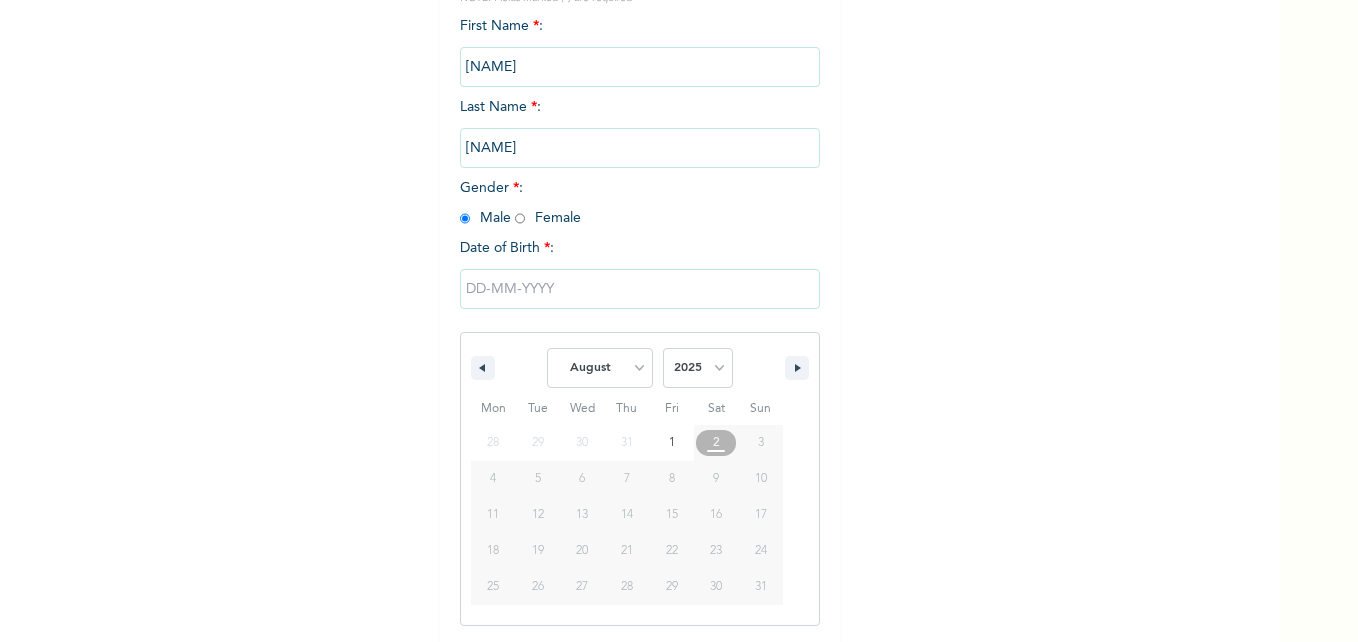 select on "1985" 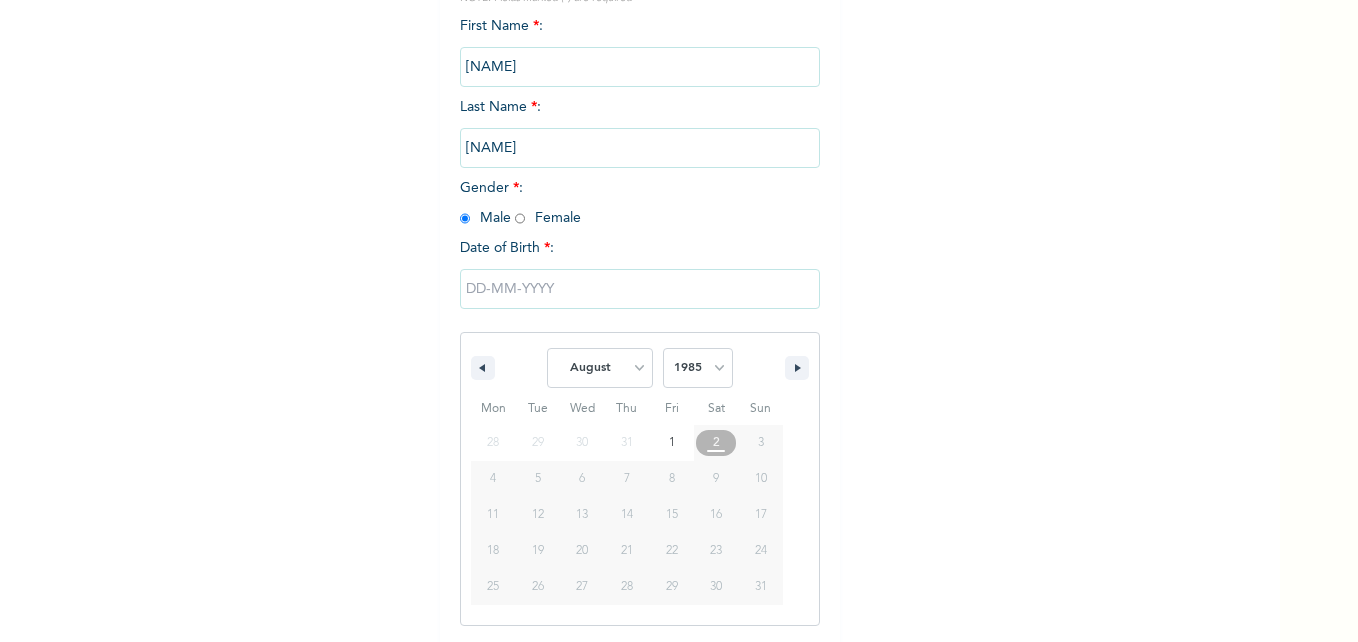 click on "2025 2024 2023 2022 2021 2020 2019 2018 2017 2016 2015 2014 2013 2012 2011 2010 2009 2008 2007 2006 2005 2004 2003 2002 2001 2000 1999 1998 1997 1996 1995 1994 1993 1992 1991 1990 1989 1988 1987 1986 1985 1984 1983 1982 1981 1980 1979 1978 1977 1976 1975 1974 1973 1972 1971 1970 1969 1968 1967 1966 1965 1964 1963 1962 1961 1960 1959 1958 1957 1956 1955 1954 1953 1952 1951 1950 1949 1948 1947 1946 1945 1944 1943 1942 1941 1940 1939 1938 1937 1936 1935 1934 1933 1932 1931 1930 1929 1928 1927 1926 1925 1924 1923 1922 1921 1920 1919 1918 1917 1916 1915 1914 1913 1912 1911 1910 1909 1908 1907 1906 1905" at bounding box center [698, 368] 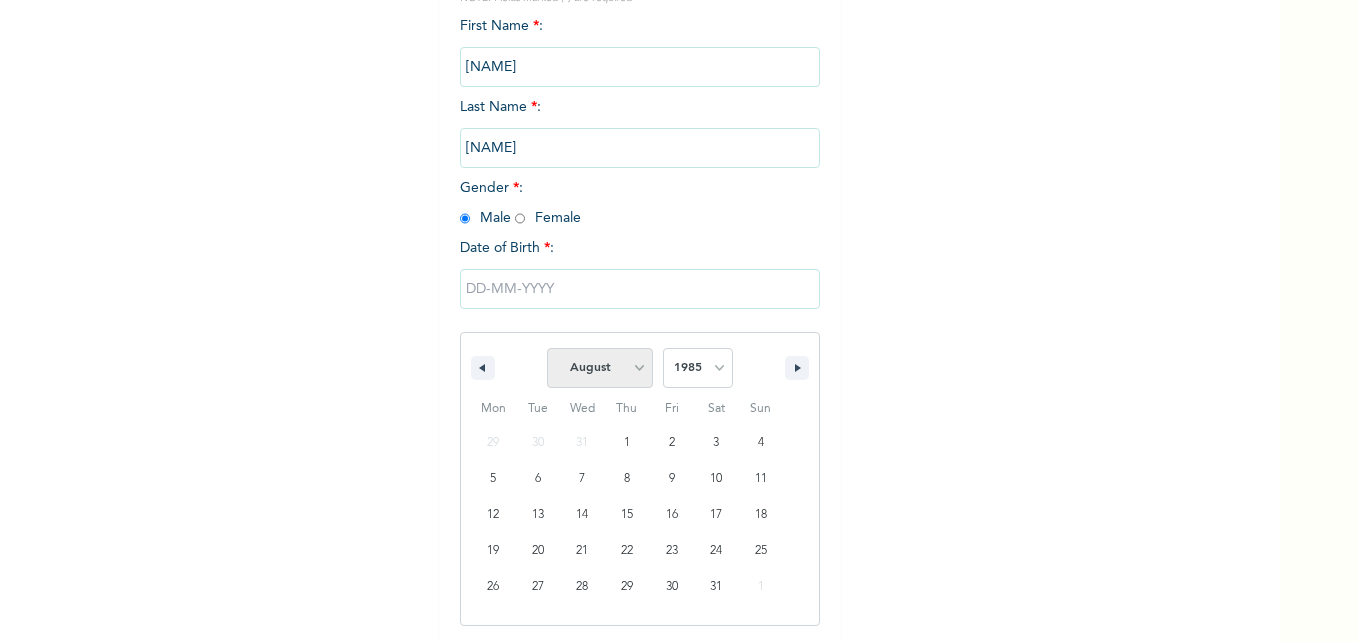 click on "January February March April May June July August September October November December" at bounding box center [600, 368] 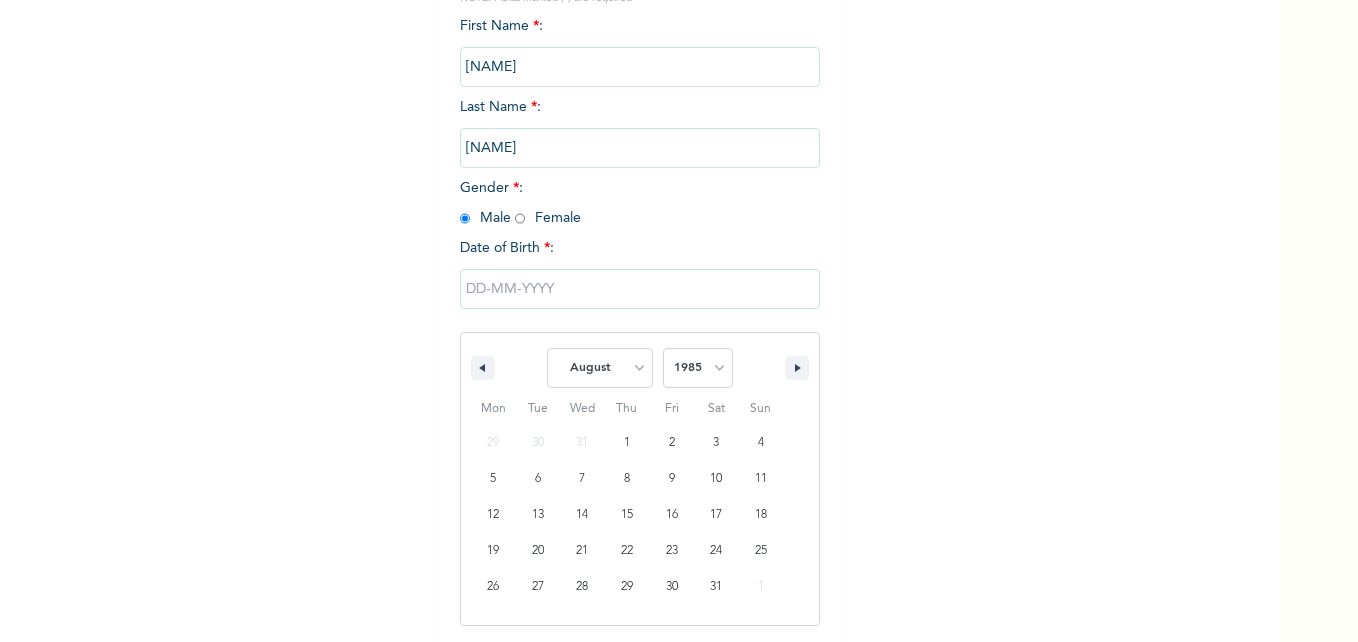 select on "3" 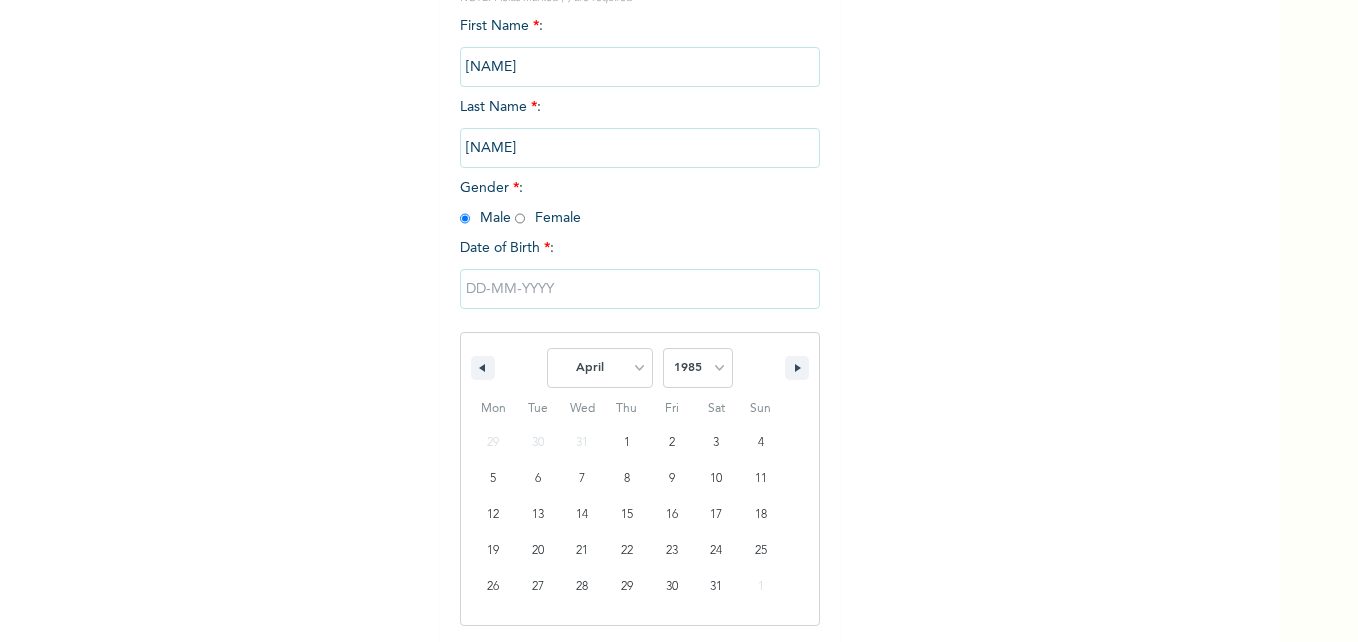 click on "January February March April May June July August September October November December" at bounding box center (600, 368) 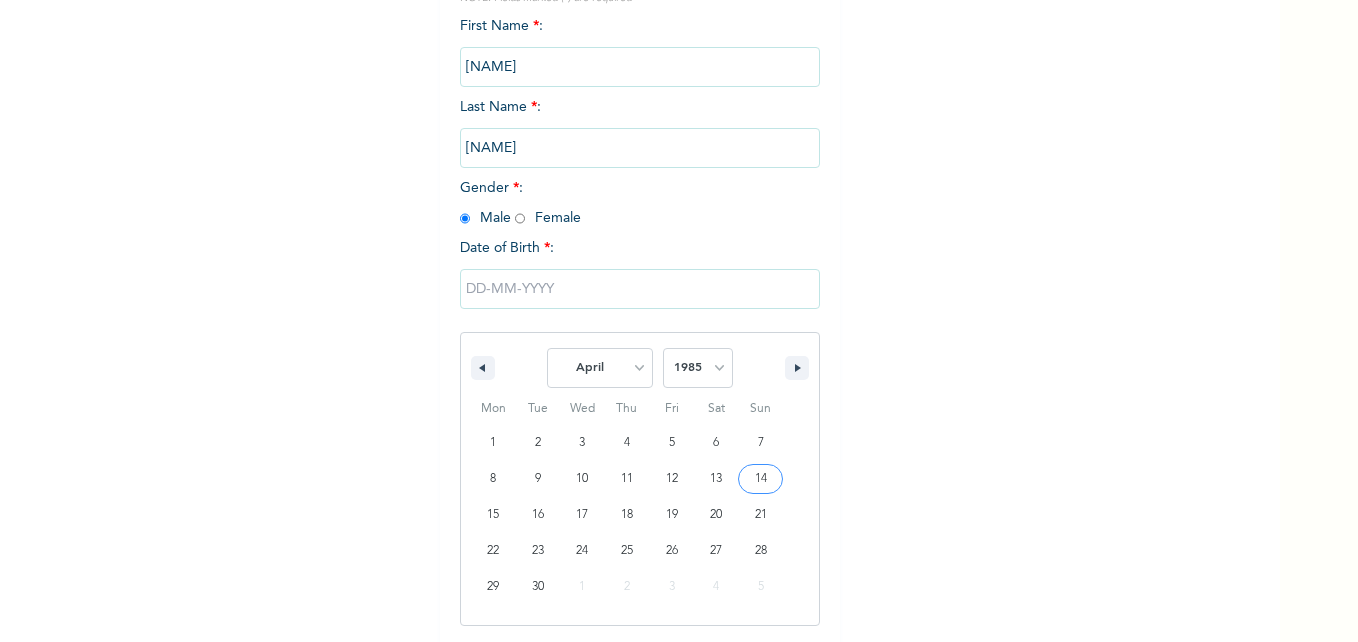 type on "[DATE]" 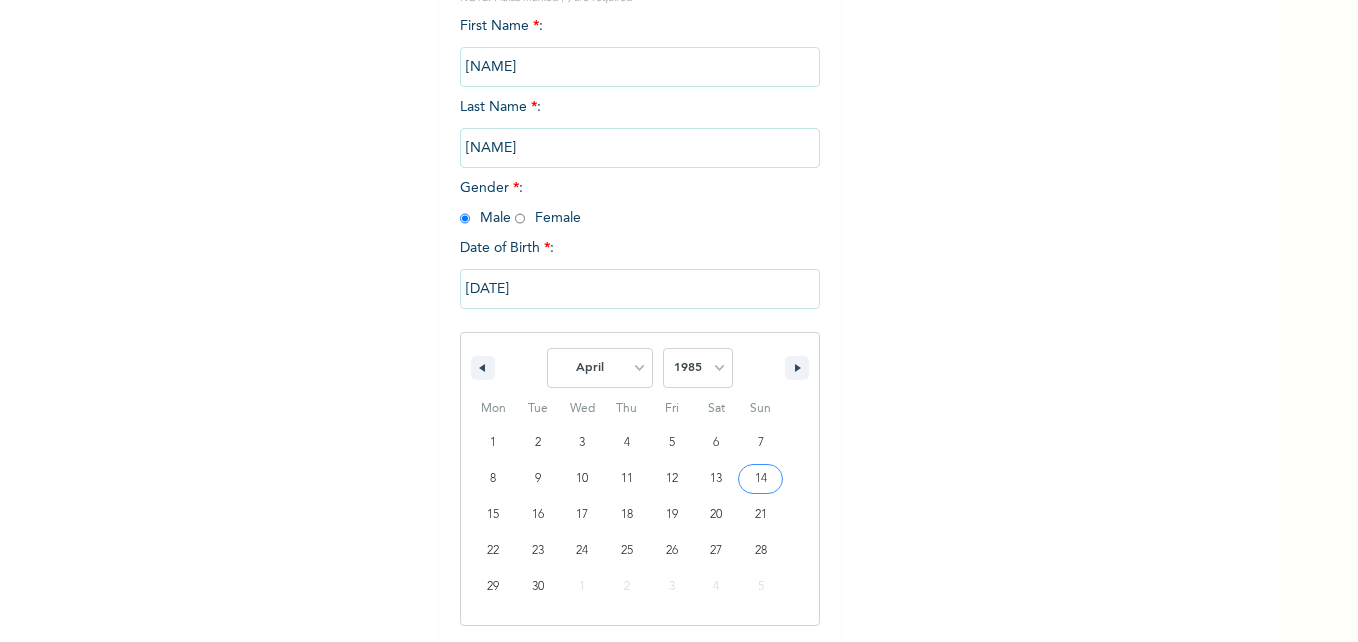 scroll, scrollTop: 122, scrollLeft: 0, axis: vertical 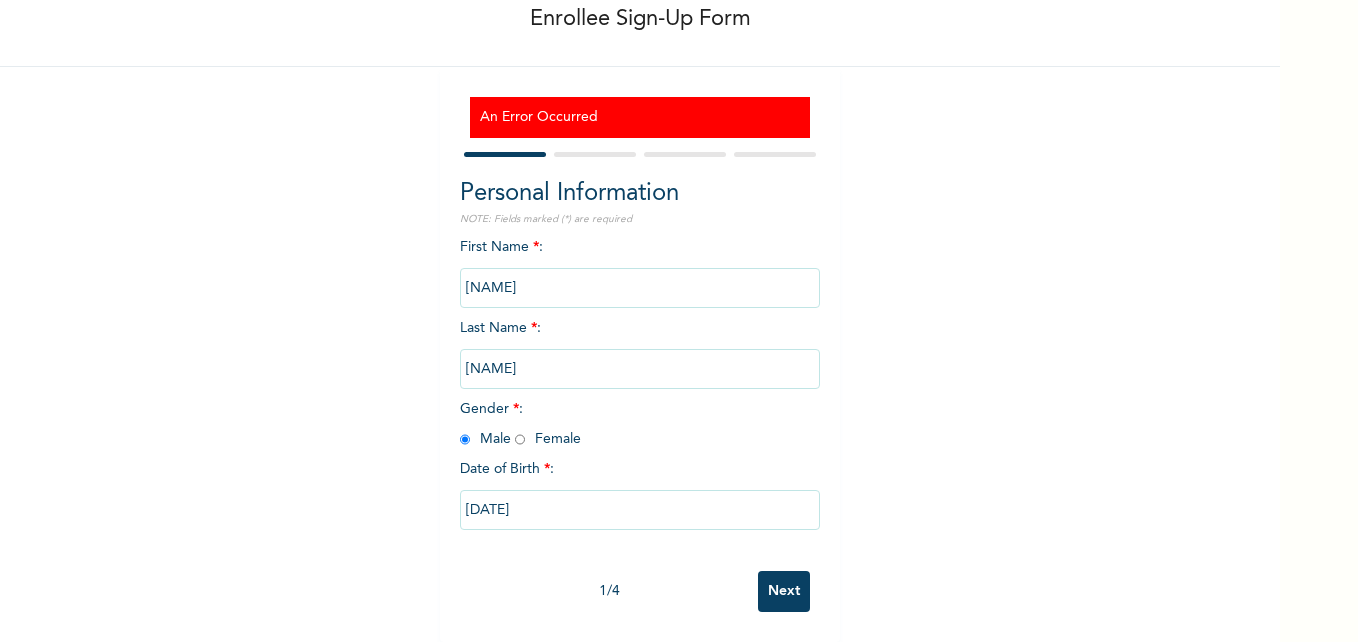 click on "Next" at bounding box center [784, 591] 